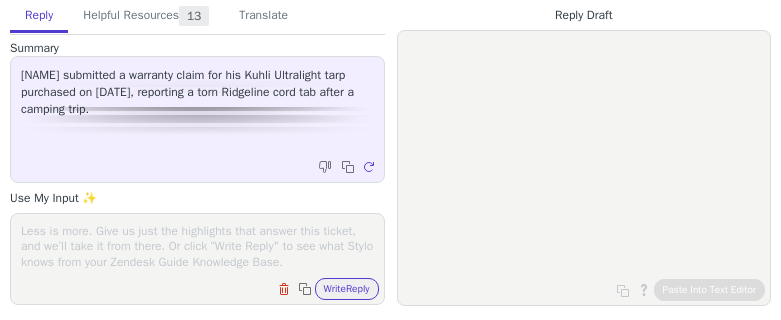 scroll, scrollTop: 0, scrollLeft: 0, axis: both 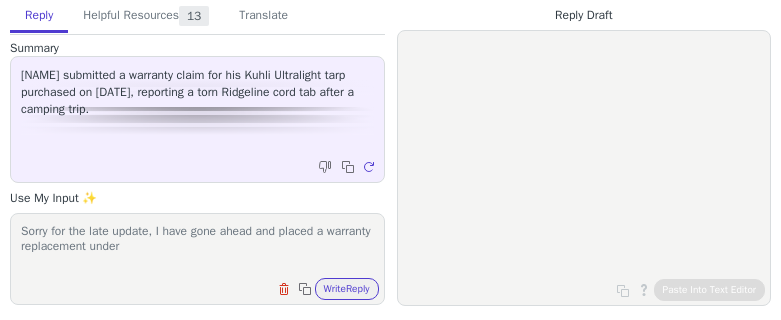 paste on "KMK-104289" 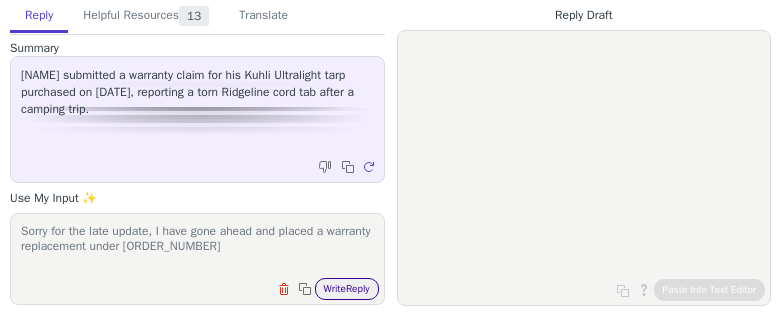 type on "Sorry for the late update, I have gone ahead and placed a warranty replacement under KMK-104289" 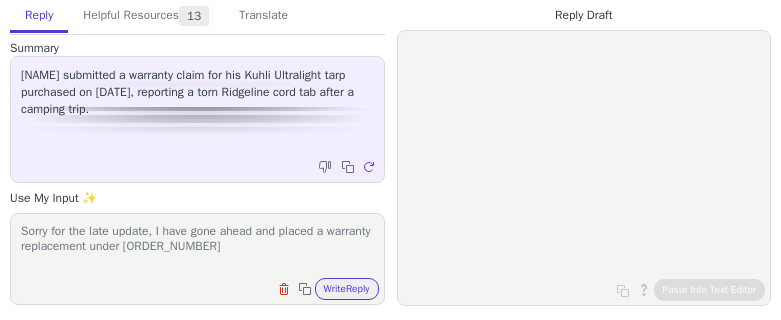 drag, startPoint x: 370, startPoint y: 292, endPoint x: 372, endPoint y: 274, distance: 18.110771 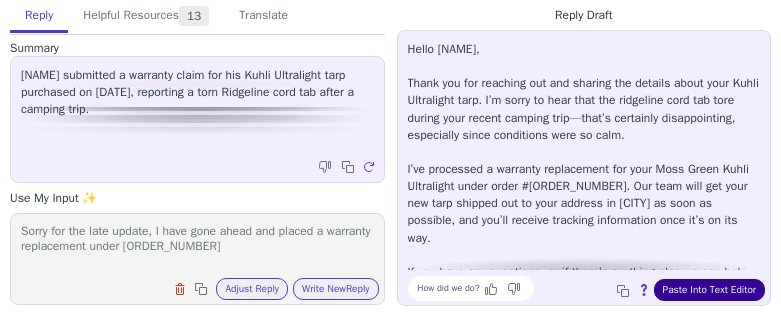 click on "Paste Into Text Editor" at bounding box center (709, 290) 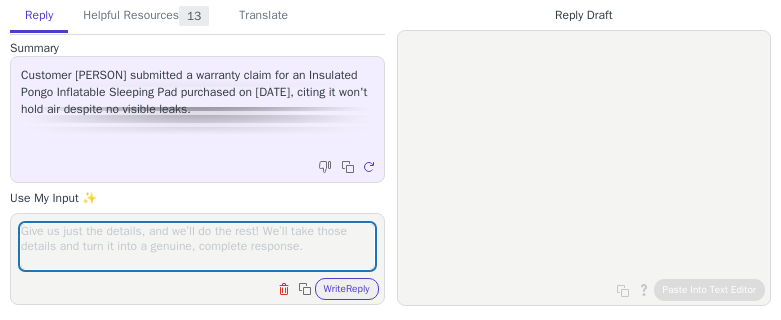 scroll, scrollTop: 0, scrollLeft: 0, axis: both 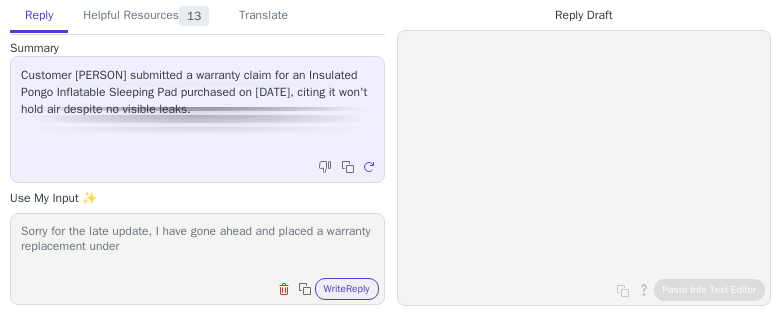 paste on "[CLAIM_ID]" 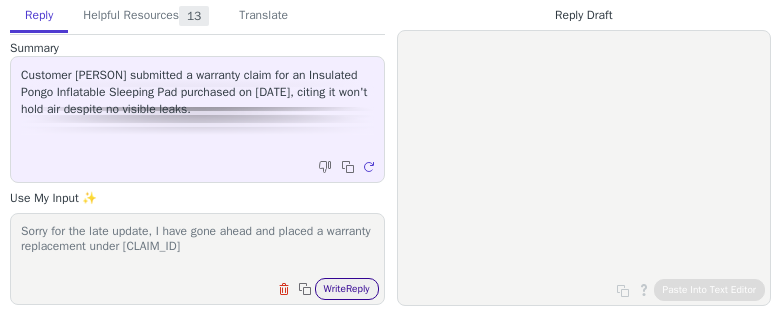 type on "Sorry for the late update, I have gone ahead and placed a warranty replacement under [CLAIM_ID]" 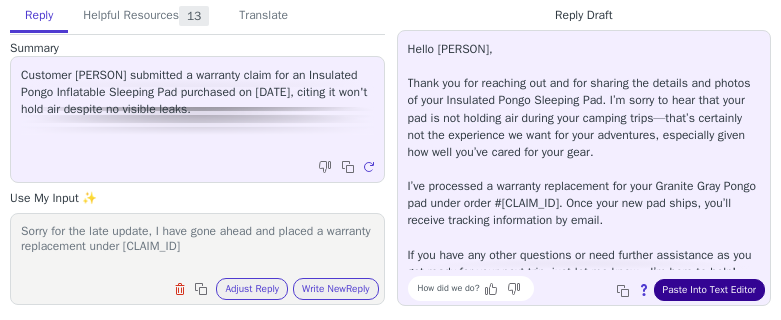 click on "Paste Into Text Editor" at bounding box center [709, 290] 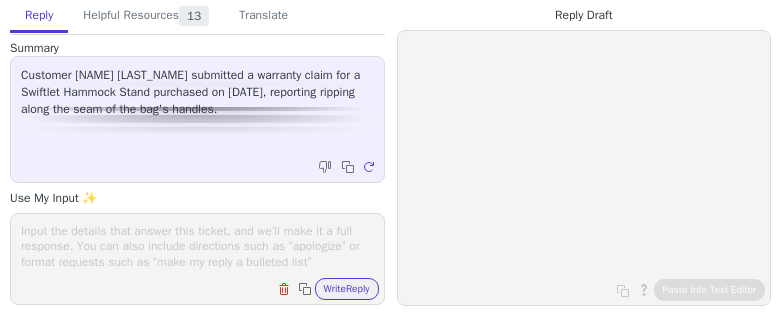 scroll, scrollTop: 0, scrollLeft: 0, axis: both 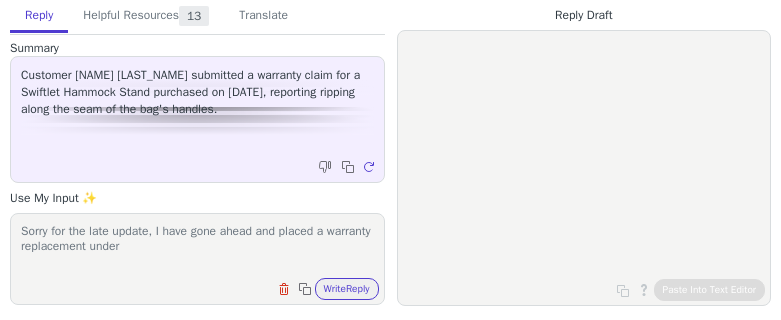 paste on "KMK-104291" 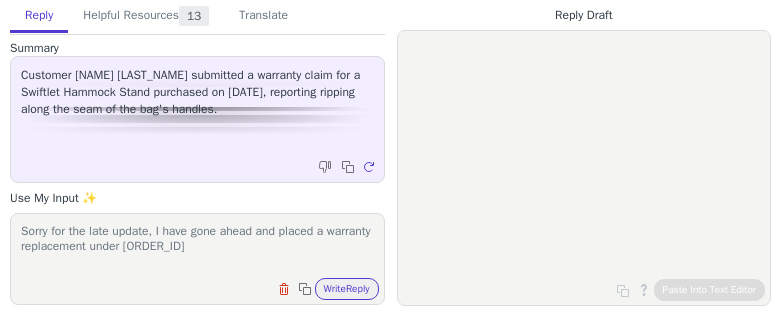 type on "Sorry for the late update, I have gone ahead and placed a warranty replacement under KMK-104291" 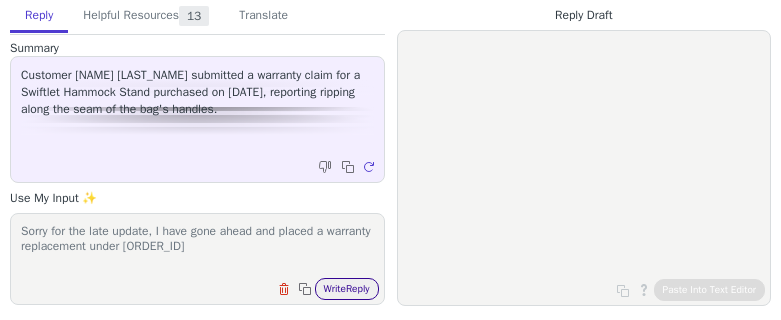 click on "Write  Reply" at bounding box center (347, 289) 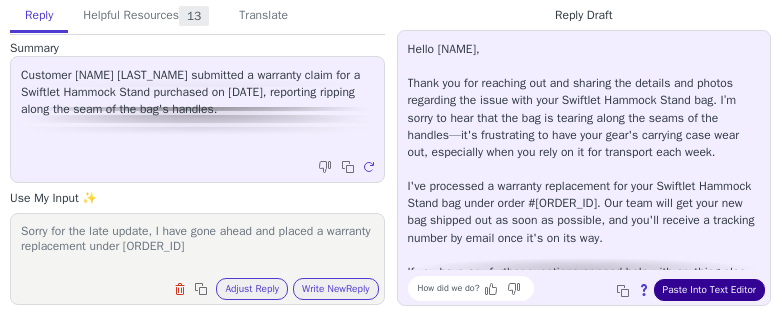 click on "Paste Into Text Editor" at bounding box center (709, 290) 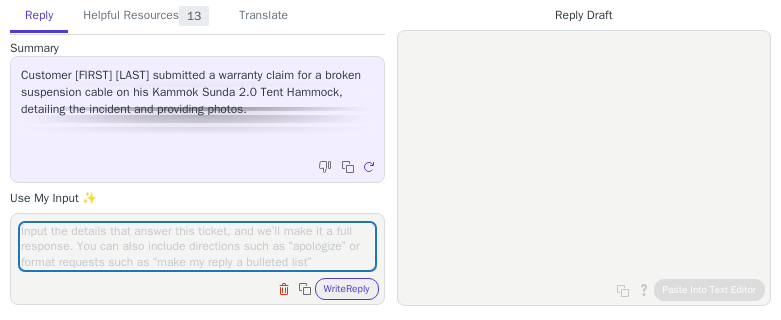 click at bounding box center [197, 246] 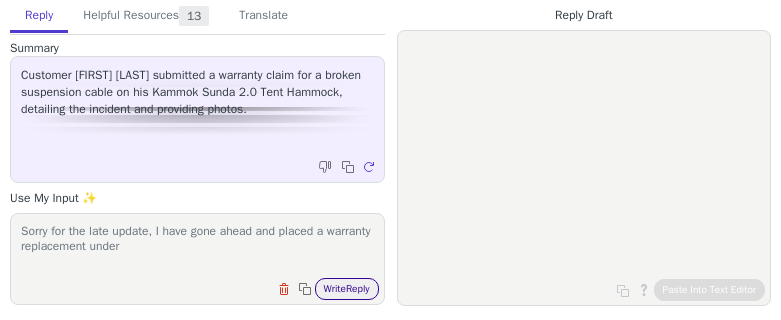click on "Write  Reply" at bounding box center [347, 289] 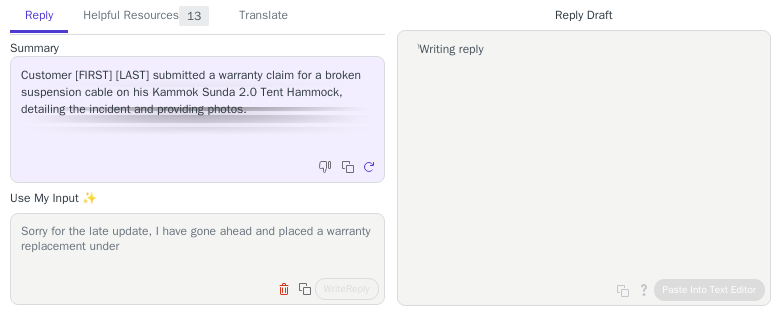 click on "Sorry for the late update, I have gone ahead and placed a warranty replacement under" at bounding box center (197, 246) 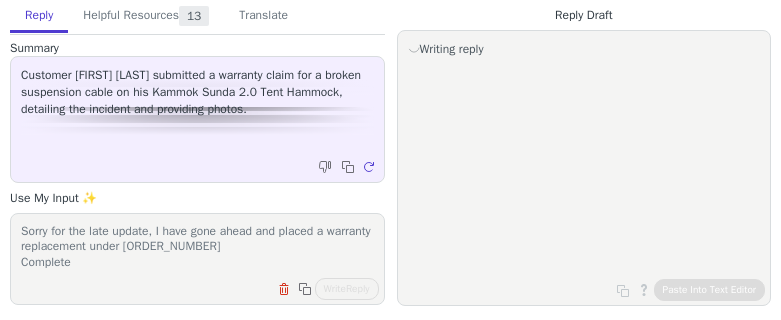 scroll, scrollTop: 16, scrollLeft: 0, axis: vertical 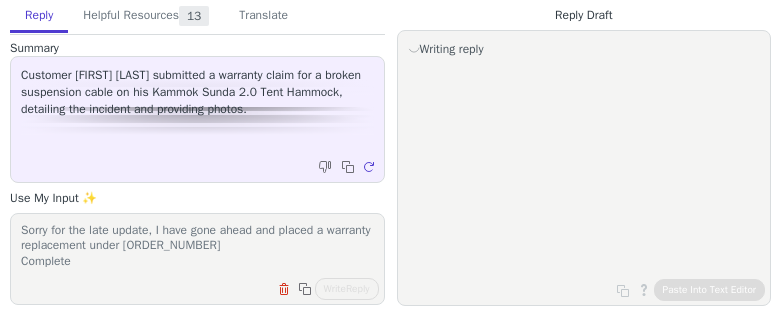 click on "Sorry for the late update, I have gone ahead and placed a warranty replacement under KMK-104292
Complete" at bounding box center (197, 246) 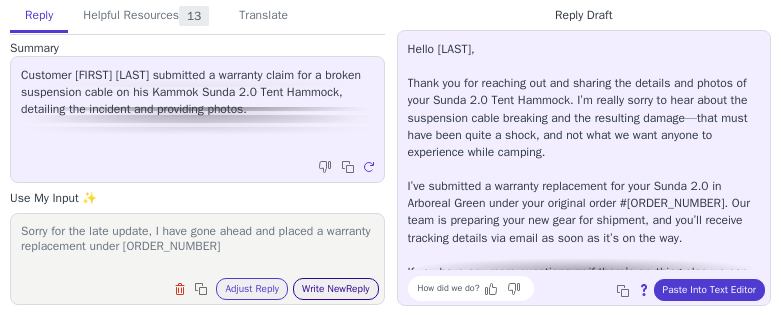 type on "Sorry for the late update, I have gone ahead and placed a warranty replacement under KMK-104292" 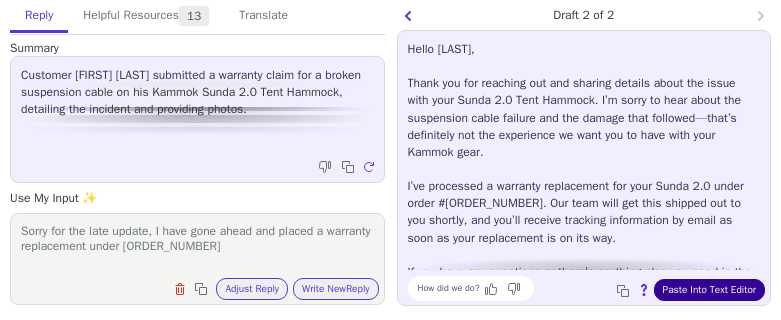 click on "Paste Into Text Editor" at bounding box center (709, 290) 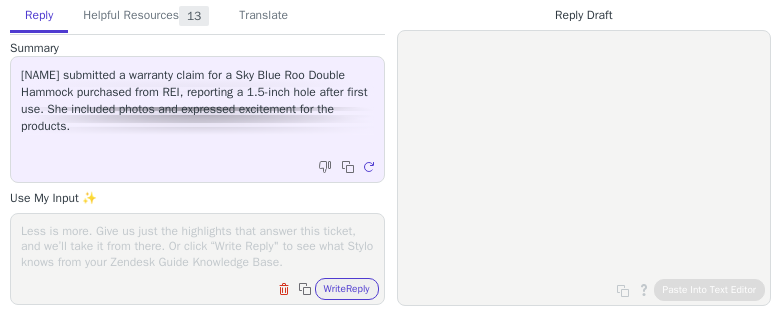 scroll, scrollTop: 0, scrollLeft: 0, axis: both 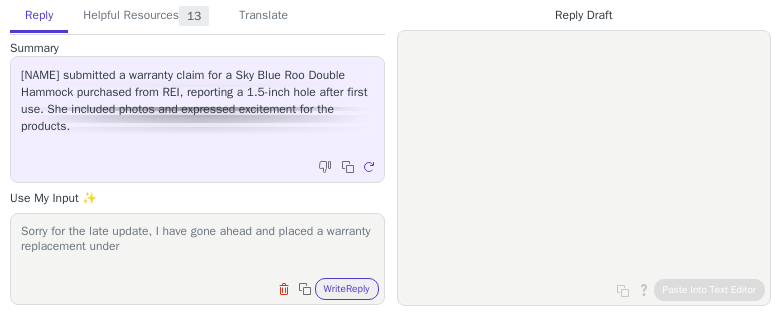 paste on "[PRODUCT_ID]" 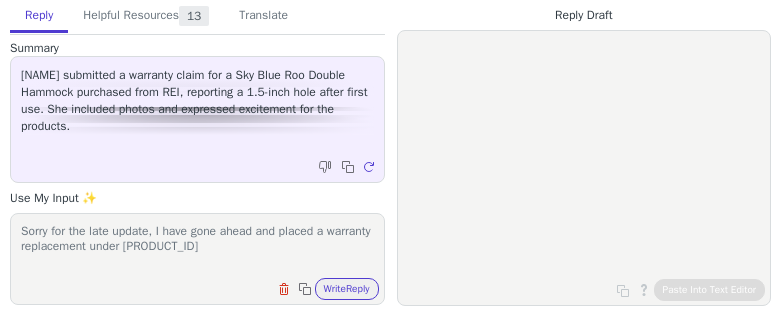 type on "Sorry for the late update, I have gone ahead and placed a warranty replacement under [PRODUCT_ID]" 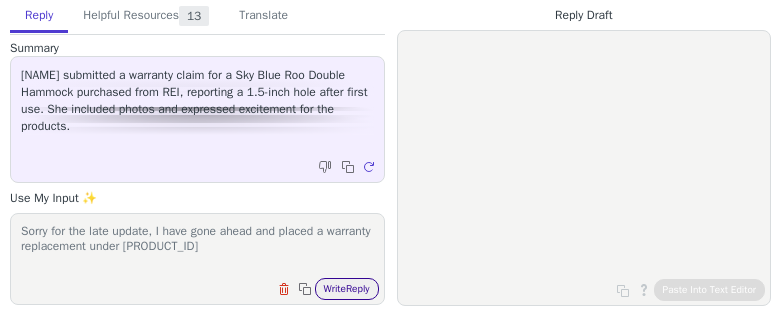 click on "Write  Reply" at bounding box center (347, 289) 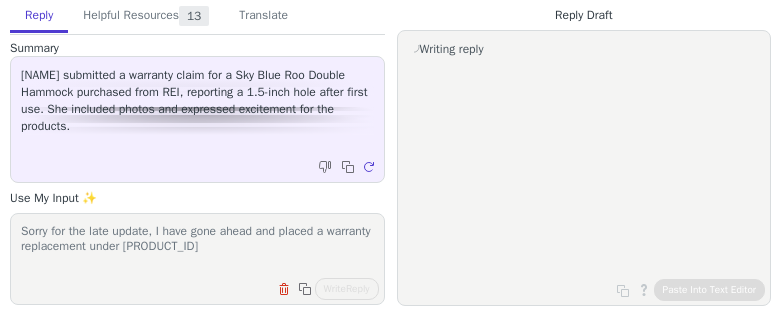 click on "Writing reply" at bounding box center [0, 0] 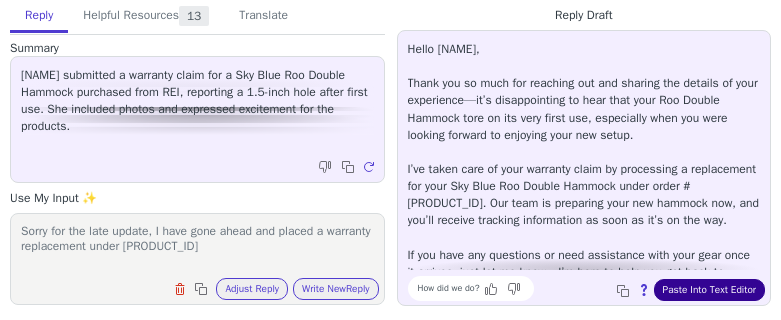 click on "Paste Into Text Editor" at bounding box center (709, 290) 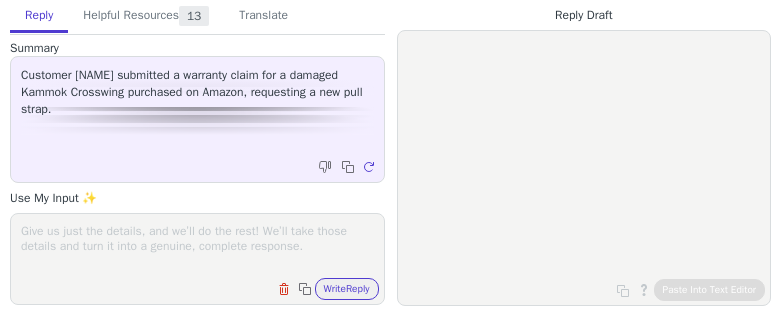 scroll, scrollTop: 0, scrollLeft: 0, axis: both 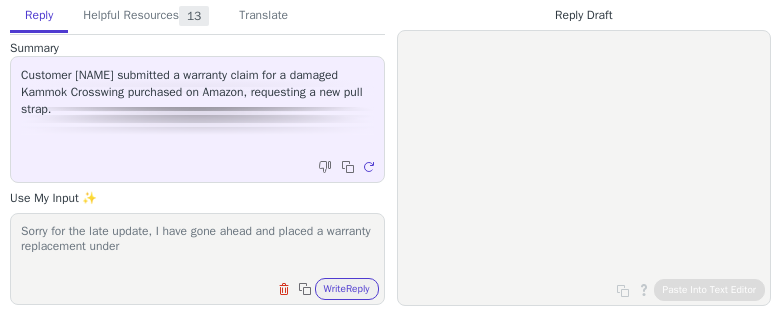 paste on "KMK-104294
Complete" 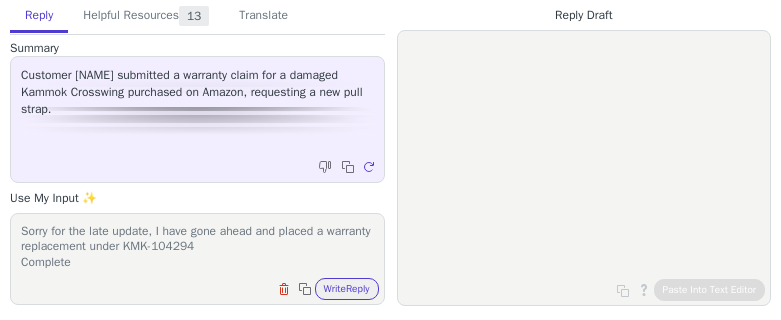 scroll, scrollTop: 16, scrollLeft: 0, axis: vertical 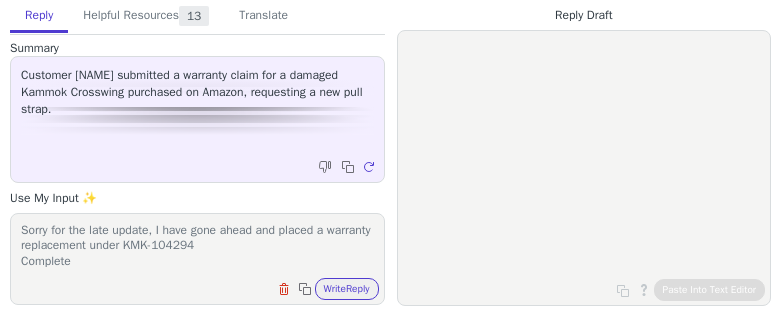 click on "Sorry for the late update, I have gone ahead and placed a warranty replacement under KMK-104294
Complete" at bounding box center [197, 246] 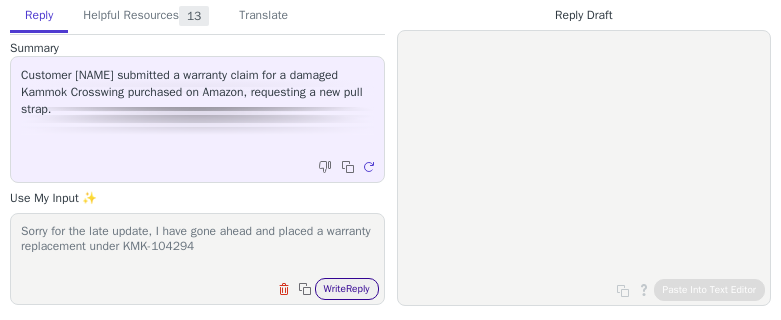 type on "Sorry for the late update, I have gone ahead and placed a warranty replacement under KMK-104294" 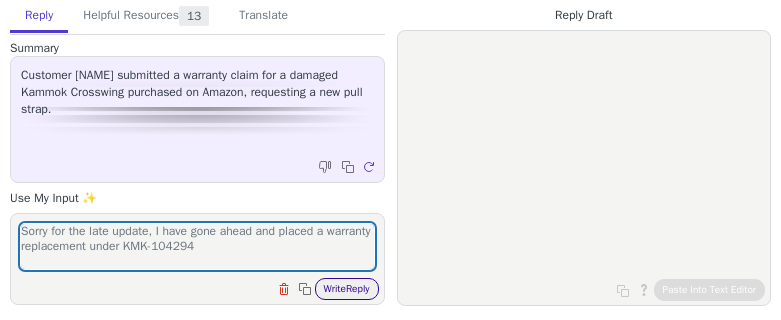 click on "Write  Reply" at bounding box center [347, 289] 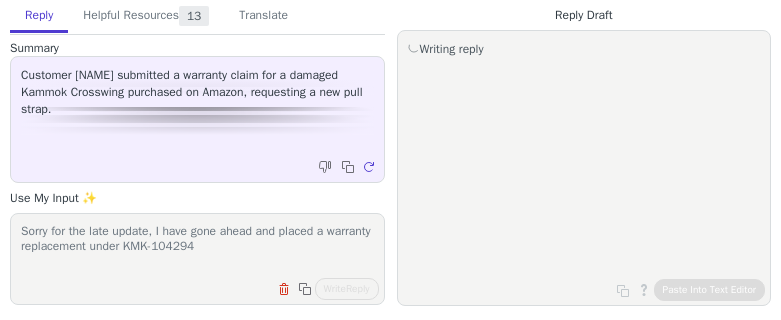 click on "Writing reply" at bounding box center [0, 0] 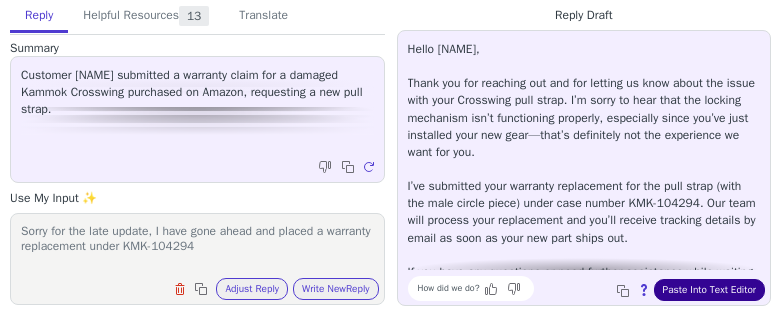 click on "Paste Into Text Editor" at bounding box center [709, 290] 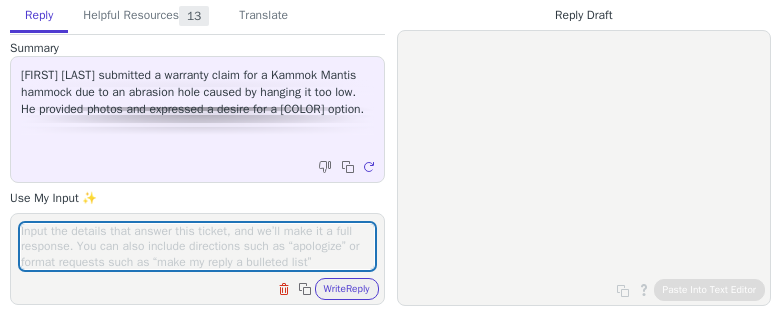 scroll, scrollTop: 0, scrollLeft: 0, axis: both 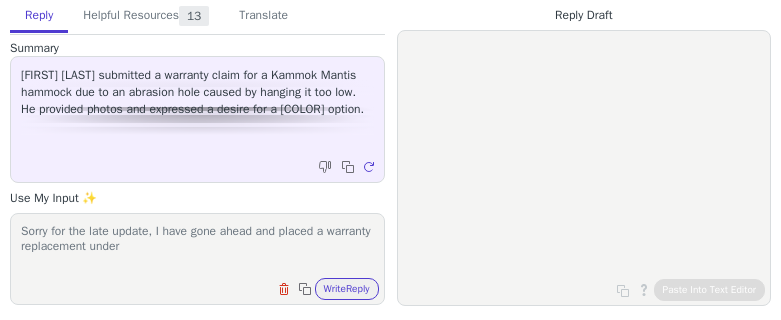 paste on "KMK-104295
Complete" 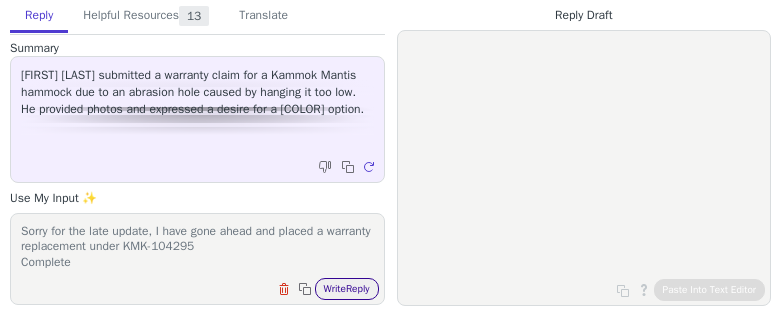 scroll, scrollTop: 16, scrollLeft: 0, axis: vertical 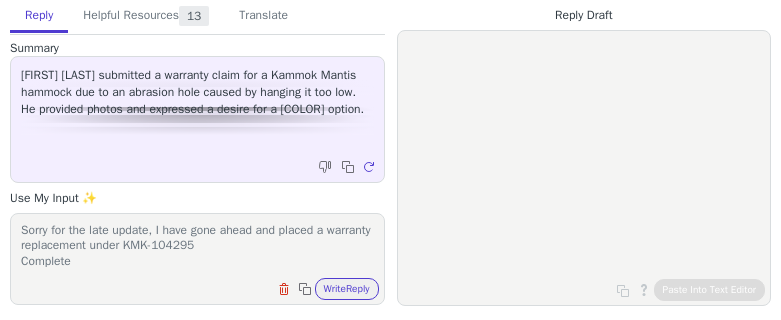 click on "Sorry for the late update, I have gone ahead and placed a warranty replacement under KMK-104295
Complete
Clear field Copy to clipboard Write  Reply" at bounding box center (197, 259) 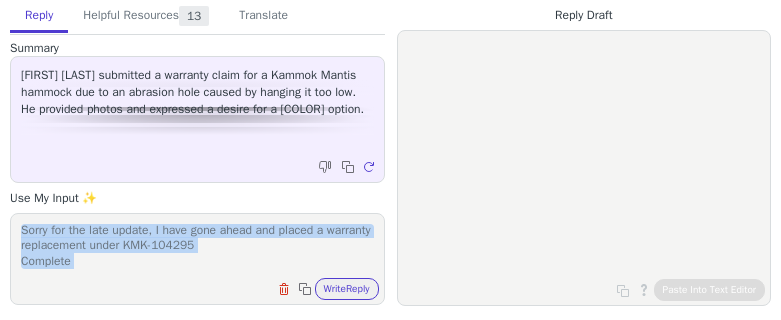 click on "Sorry for the late update, I have gone ahead and placed a warranty replacement under KMK-104295
Complete
Clear field Copy to clipboard Write  Reply" at bounding box center (197, 259) 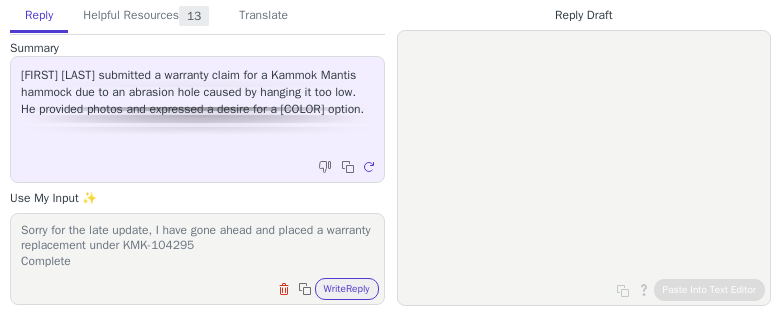 click on "Sorry for the late update, I have gone ahead and placed a warranty replacement under KMK-104295
Complete" at bounding box center (197, 246) 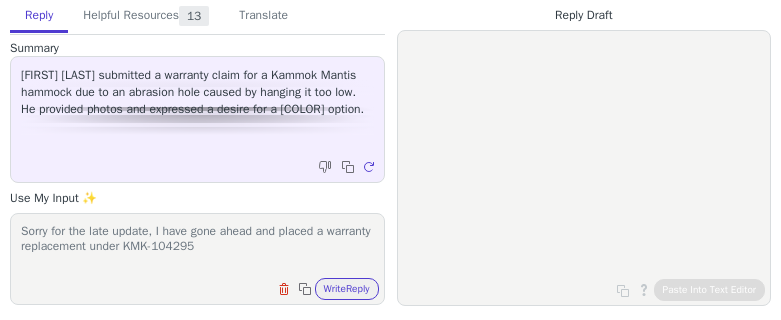 type on "Sorry for the late update, I have gone ahead and placed a warranty replacement under KMK-104295" 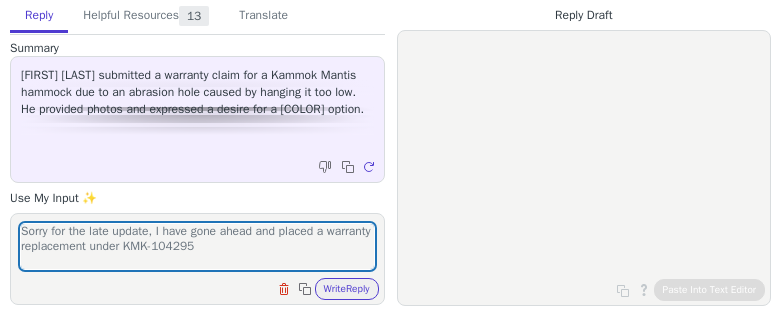 click on "Sorry for the late update, I have gone ahead and placed a warranty replacement under KMK-104295
Clear field Copy to clipboard Write  Reply" at bounding box center [197, 259] 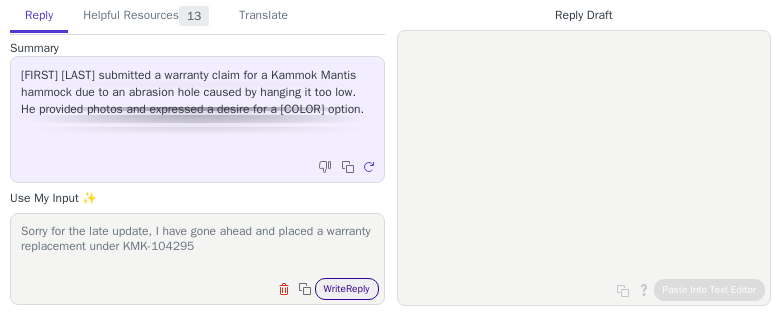 click on "Write  Reply" at bounding box center (347, 289) 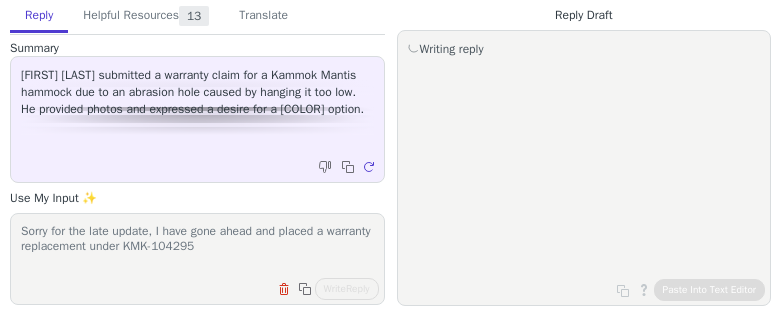 click on "Writing reply" at bounding box center [0, 0] 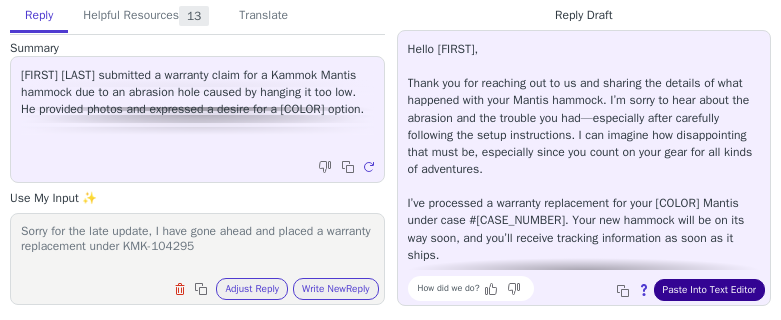 click on "Paste Into Text Editor" at bounding box center [709, 290] 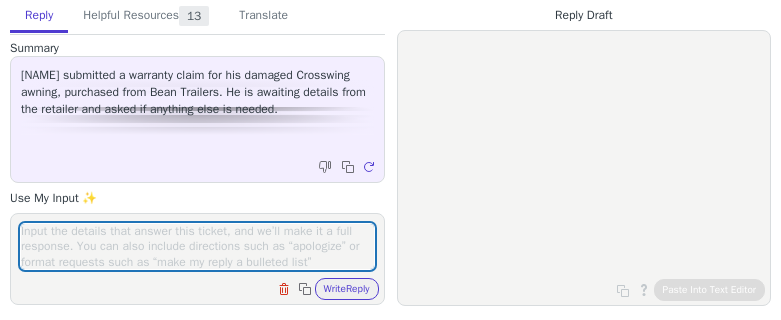 click at bounding box center (197, 246) 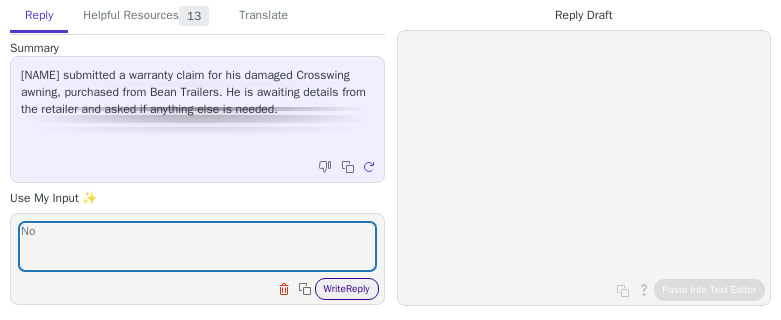 type on "No" 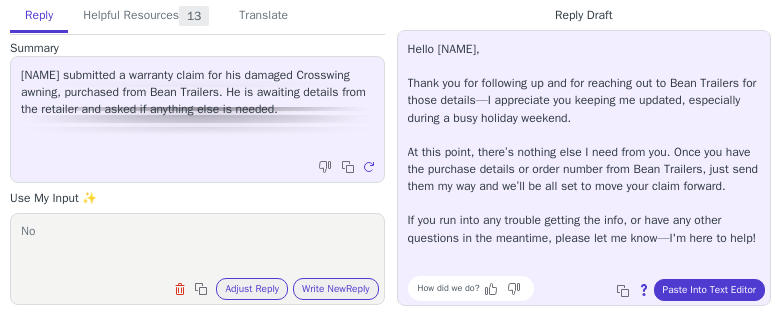 click on "Hello [NAME], Thank you for following up and for reaching out to Bean Trailers for those details—I appreciate you keeping me updated, especially during a busy holiday weekend. At this point, there’s nothing else I need from you. Once you have the purchase details or order number from Bean Trailers, just send them my way and we’ll be all set to move your claim forward. If you run into any trouble getting the info, or have any other questions in the meantime, please let me know—I'm here to help! How did we do?   Copy to clipboard About this reply Paste Into Text Editor" at bounding box center [584, 168] 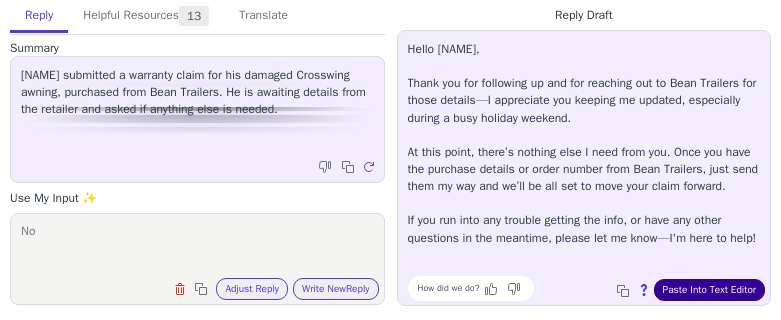 click on "Paste Into Text Editor" at bounding box center (709, 290) 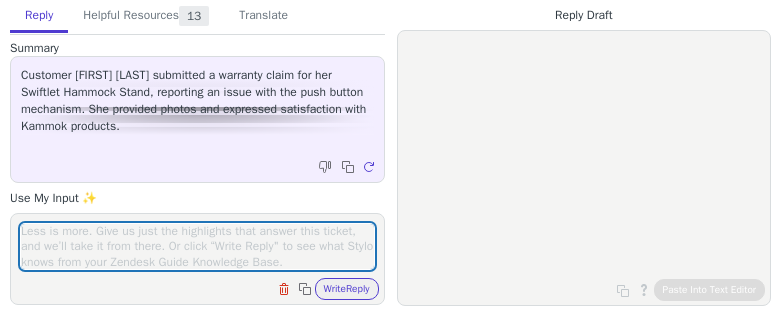 scroll, scrollTop: 0, scrollLeft: 0, axis: both 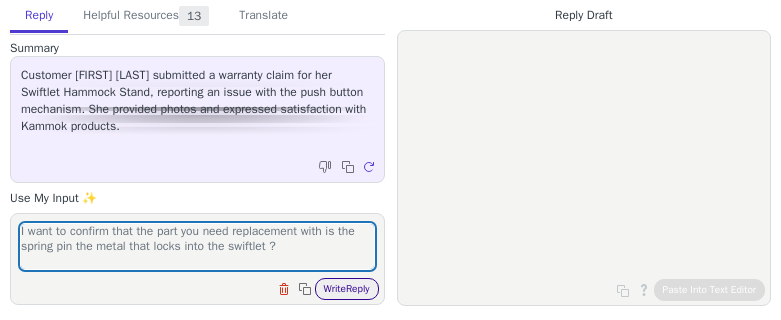 type on "I want to confirm that the part you need replacement with is the spring pin the metal that locks into the swiftlet ?" 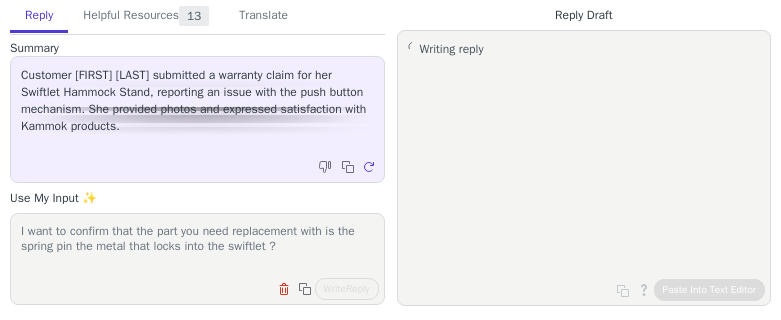 click on "Writing reply" at bounding box center [0, 0] 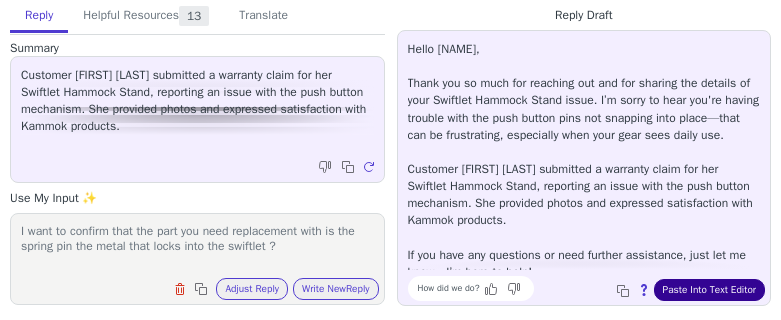 click on "How did we do?   Copy to clipboard About this reply Paste Into Text Editor" at bounding box center [594, 288] 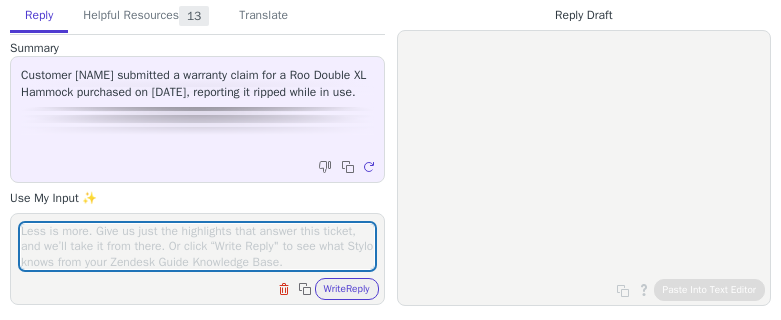 scroll, scrollTop: 0, scrollLeft: 0, axis: both 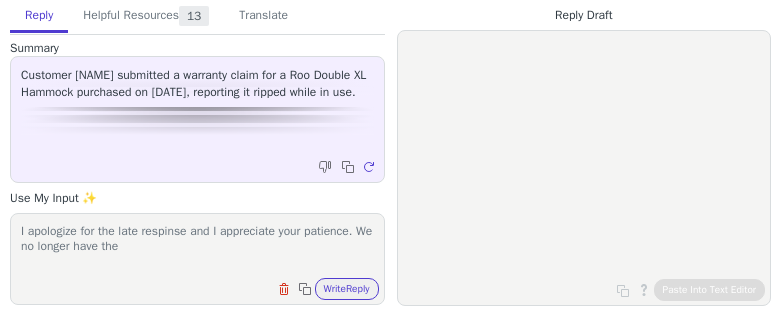 click on "I apologize for the late respinse and I appreciate your patience. We no longer have the" at bounding box center [197, 246] 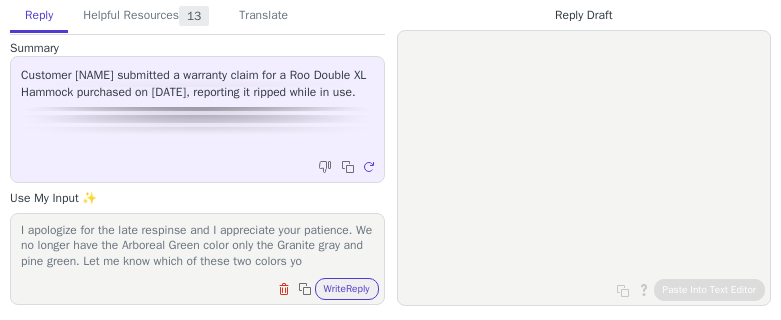 scroll, scrollTop: 16, scrollLeft: 0, axis: vertical 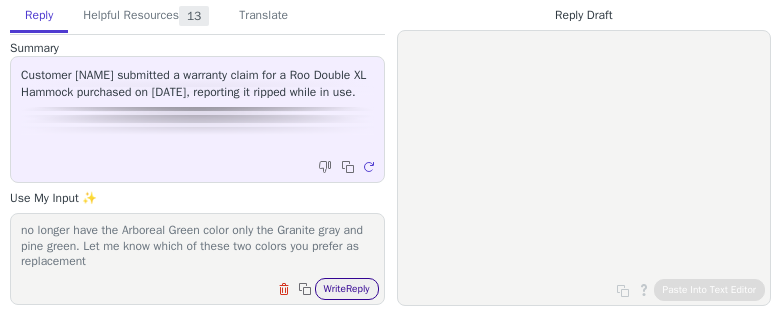type on "I apologize for the late respinse and I appreciate your patience. We no longer have the Arboreal Green color only the Granite gray and pine green. Let me know which of these two colors you prefer as replacement" 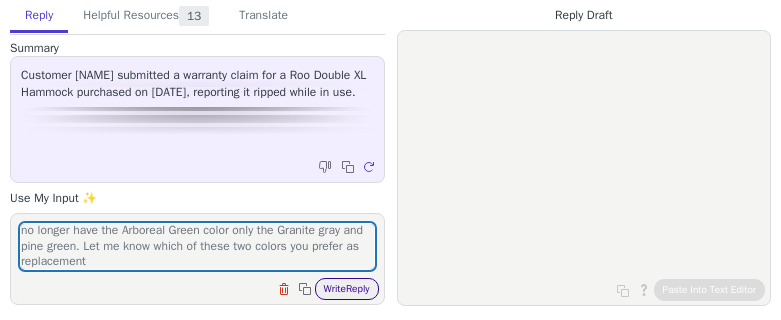 click on "Write  Reply" at bounding box center (347, 289) 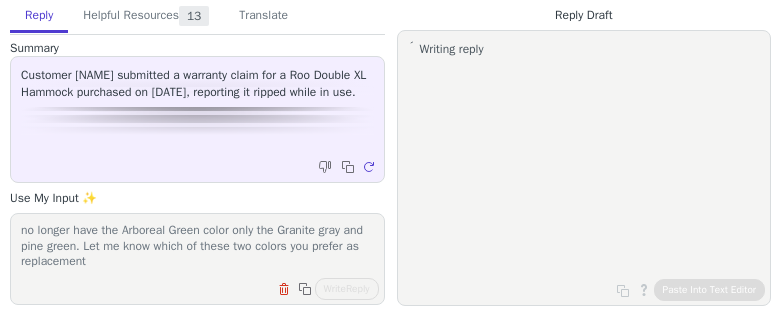 click on "Writing reply" at bounding box center [0, 0] 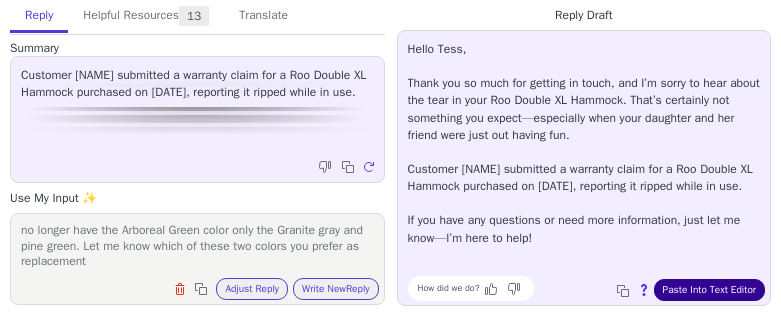 click on "Paste Into Text Editor" at bounding box center (709, 290) 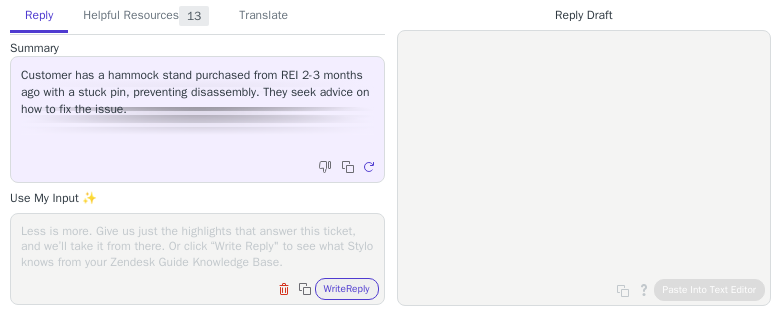 scroll, scrollTop: 0, scrollLeft: 0, axis: both 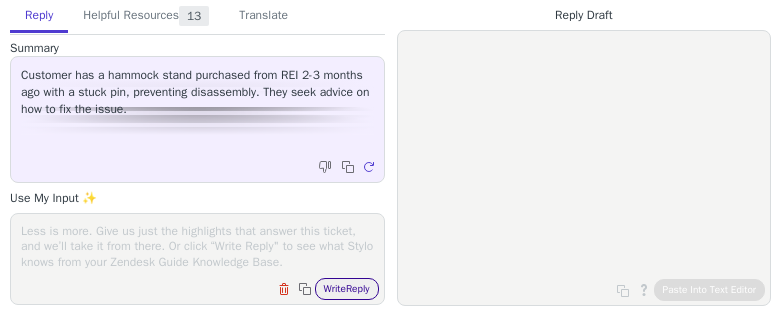 paste on "Howdy, thanks so much for reaching out!
I am so sorry to hear about your _____. That is so strange and we definitely want to make this right.
Can you please submit a Warranty Claim https://kammok.typeform.com/to/[FORM_ID]?typeform-source=kammok.com?
Once you submit a claim, our team should have all the information they need to process your request and provide recommendations for any repairs or replacements we can offer.
For more information on our warranty, please see details https://kammok.com/pages/warranty.
If you have any issues with that process, feel free to reach back out.
Cheers!" 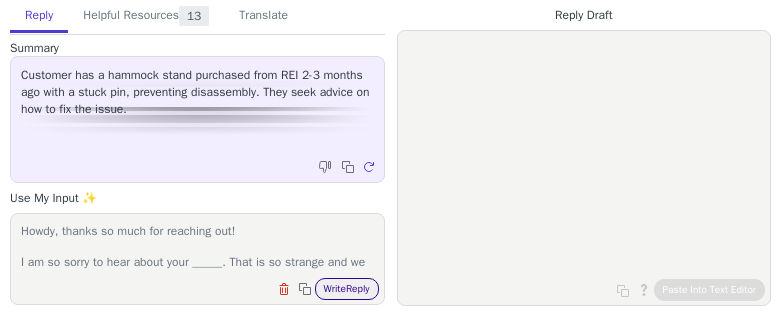 scroll, scrollTop: 247, scrollLeft: 0, axis: vertical 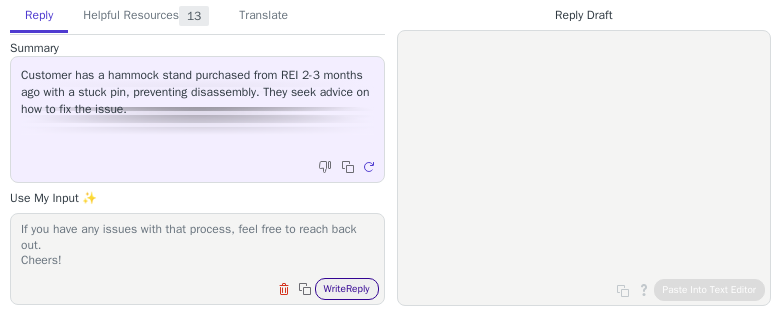type on "Howdy, thanks so much for reaching out!
I am so sorry to hear about your _____. That is so strange and we definitely want to make this right.
Can you please submit a Warranty Claim https://kammok.typeform.com/to/[FORM_ID]?typeform-source=kammok.com?
Once you submit a claim, our team should have all the information they need to process your request and provide recommendations for any repairs or replacements we can offer.
For more information on our warranty, please see details https://kammok.com/pages/warranty.
If you have any issues with that process, feel free to reach back out.
Cheers!" 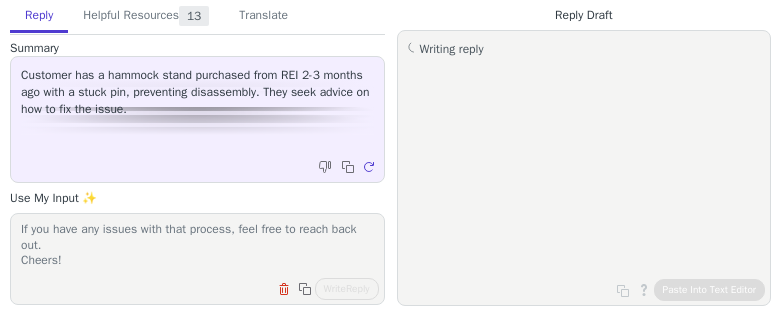 click on "Writing reply" at bounding box center (0, 0) 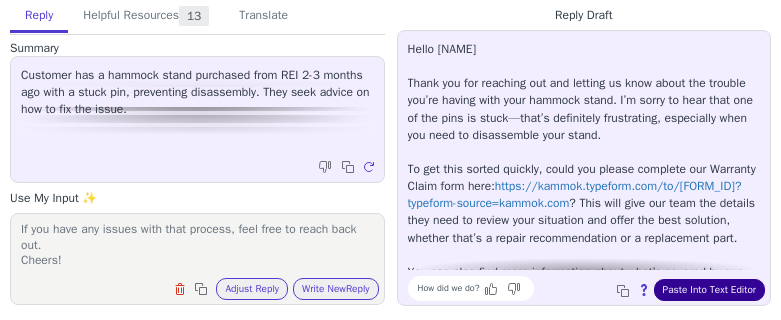 click on "Paste Into Text Editor" at bounding box center (709, 290) 